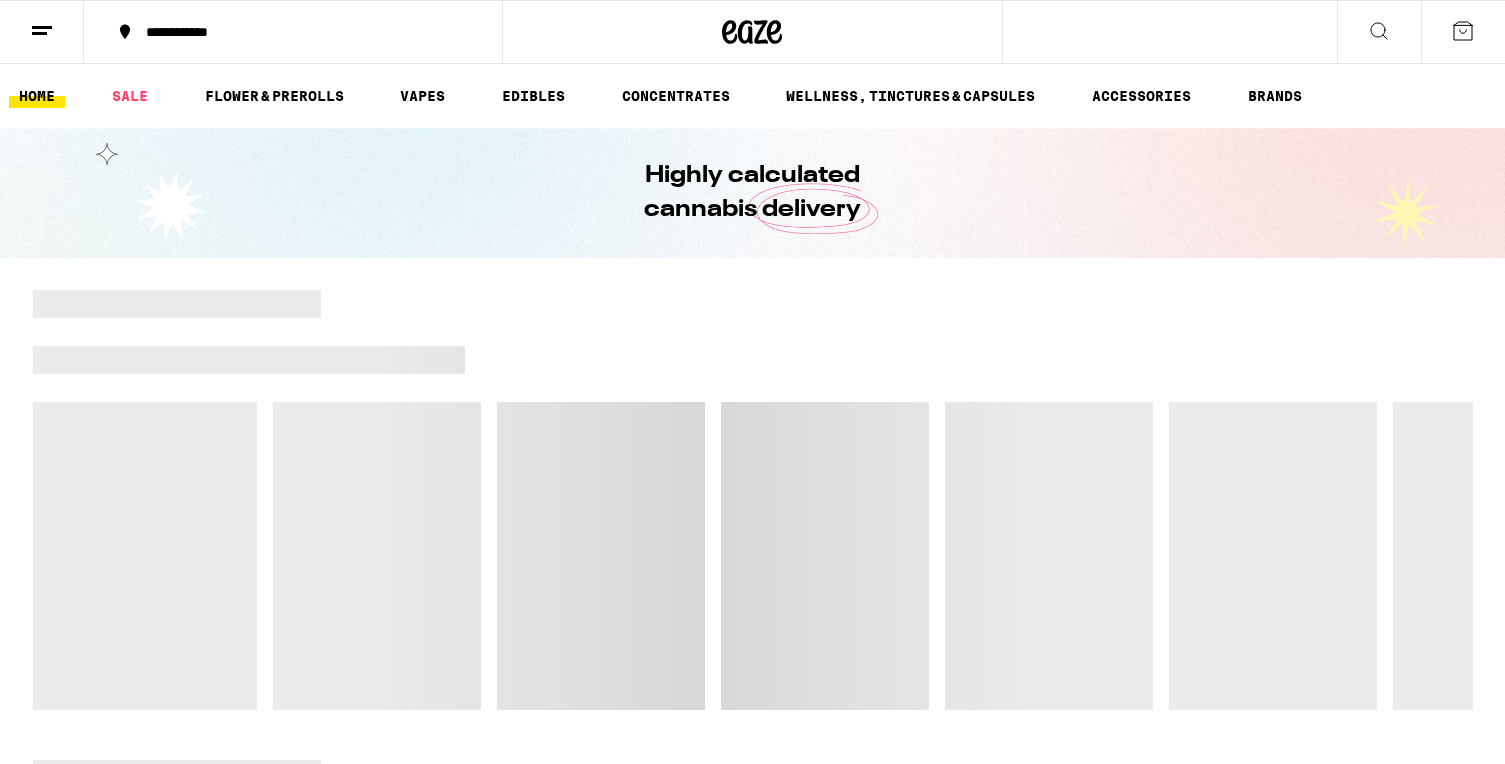 scroll, scrollTop: 0, scrollLeft: 0, axis: both 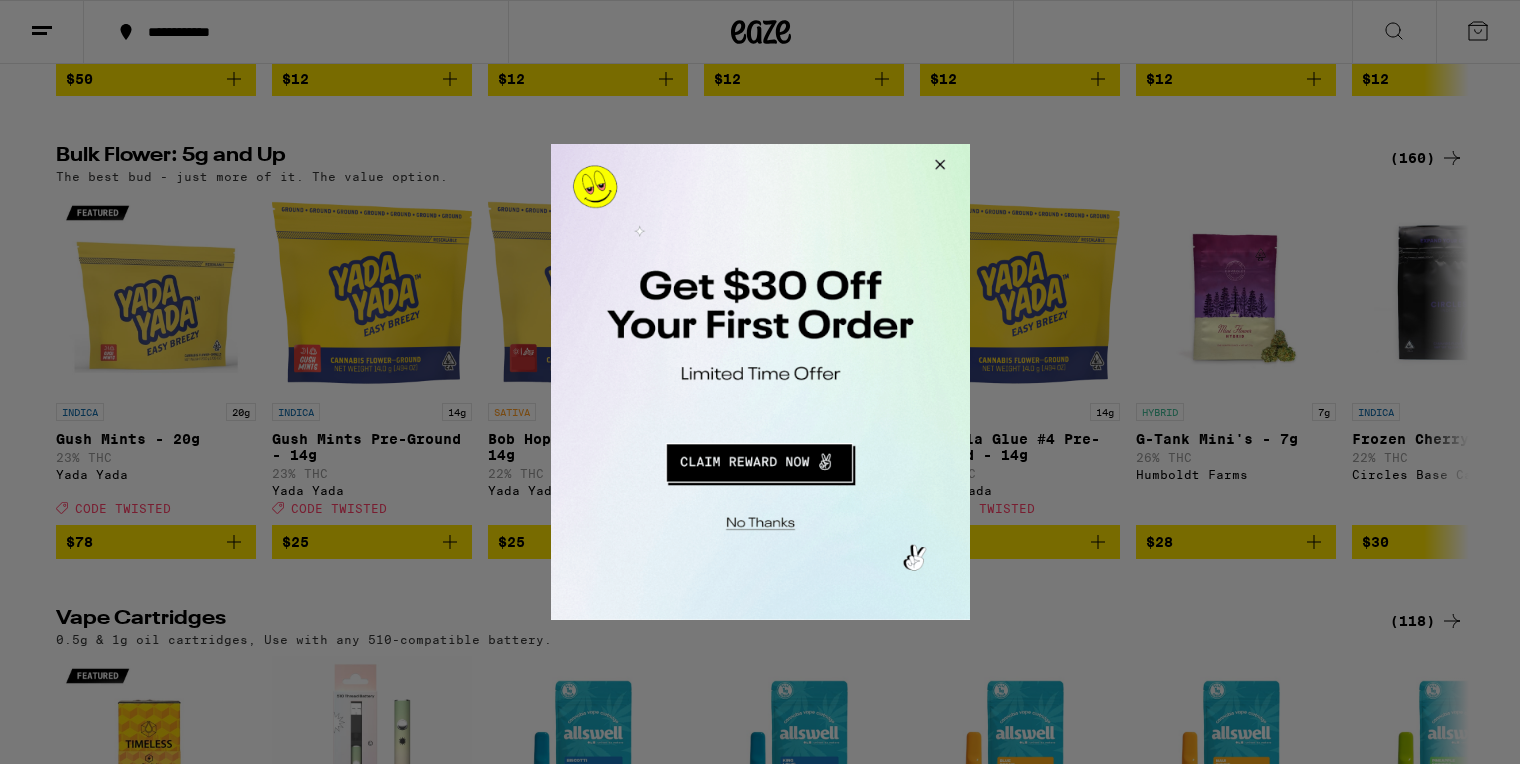 drag, startPoint x: 225, startPoint y: 381, endPoint x: 776, endPoint y: 525, distance: 569.5059 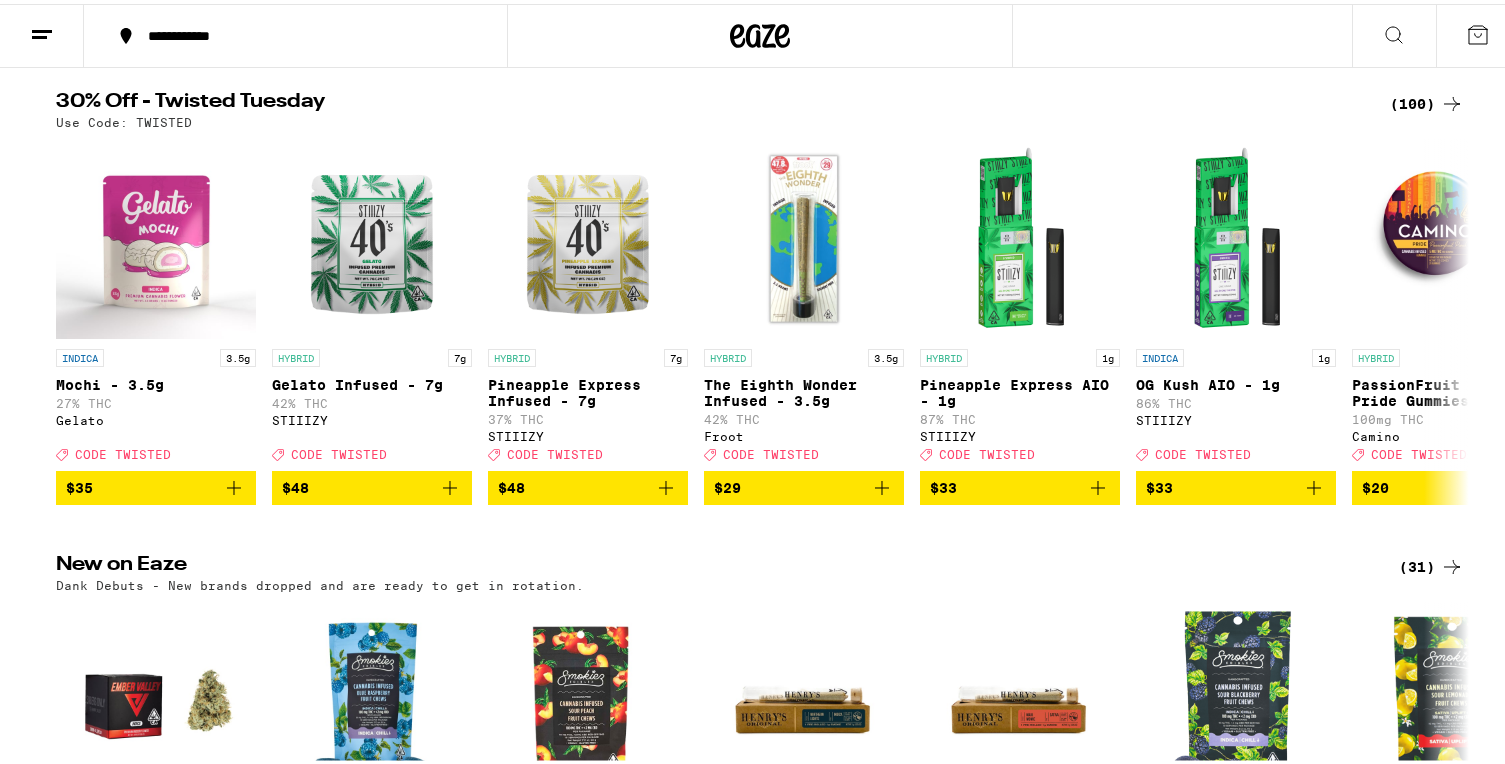 scroll, scrollTop: 200, scrollLeft: 0, axis: vertical 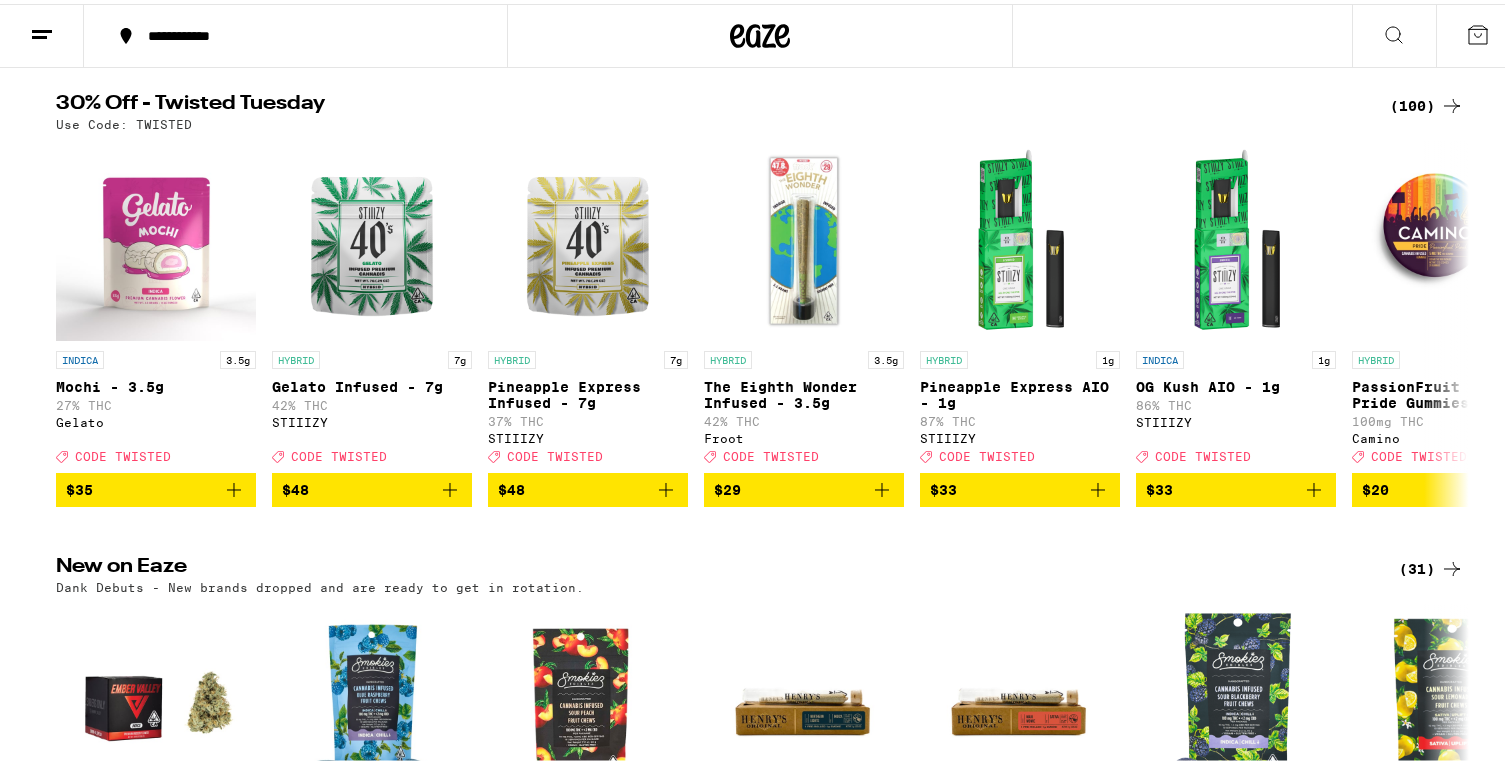click at bounding box center [42, 32] 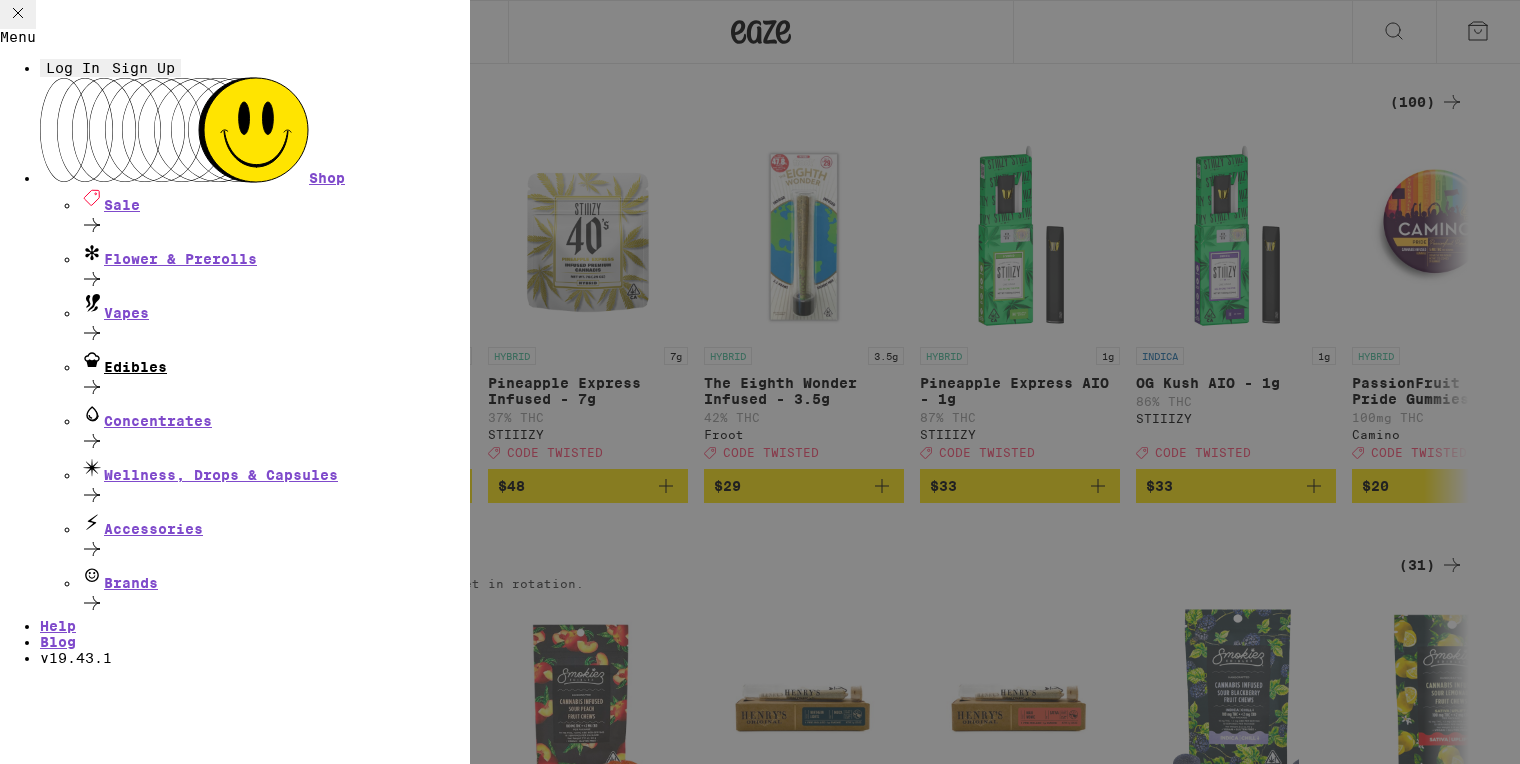 click on "Edibles" at bounding box center [275, 361] 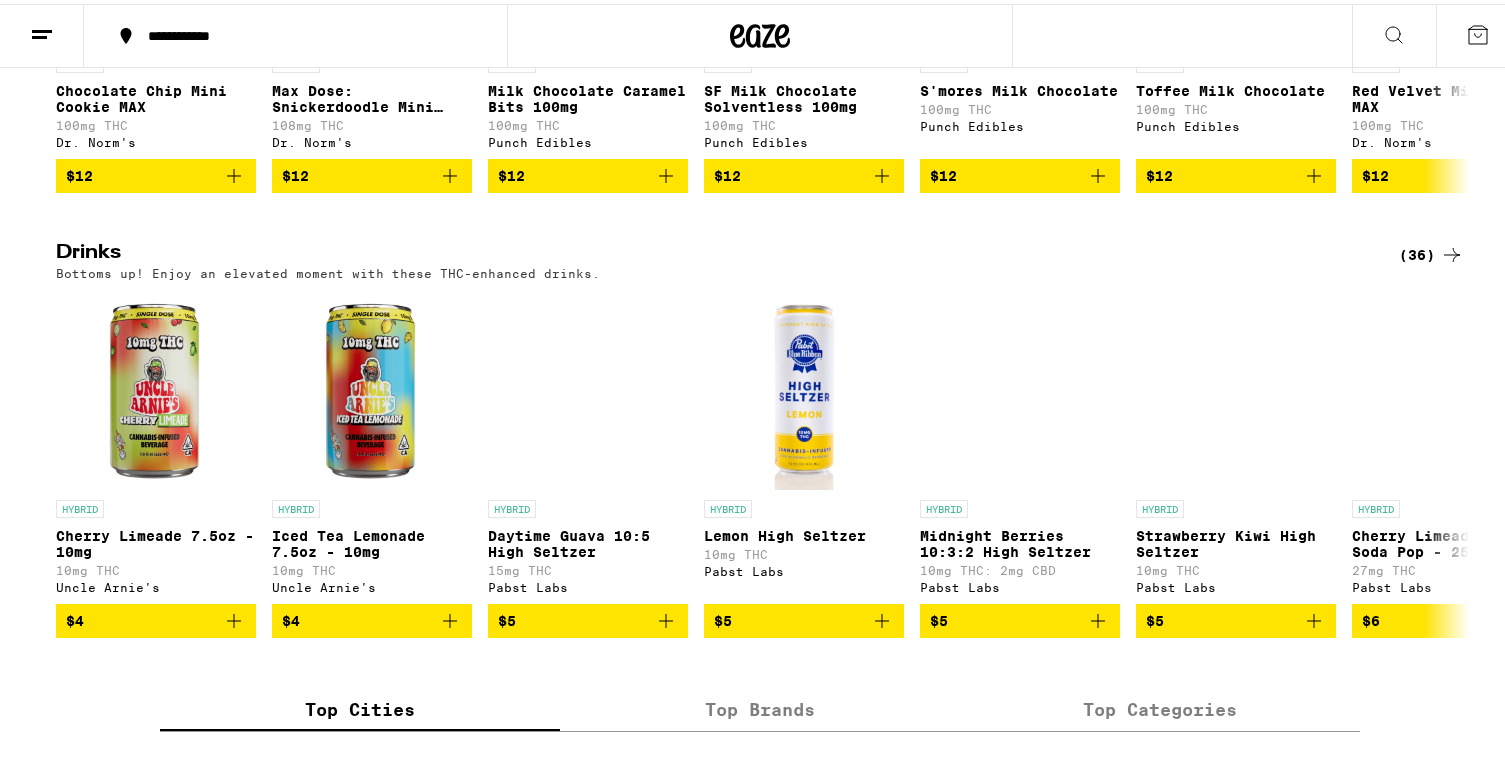 scroll, scrollTop: 900, scrollLeft: 0, axis: vertical 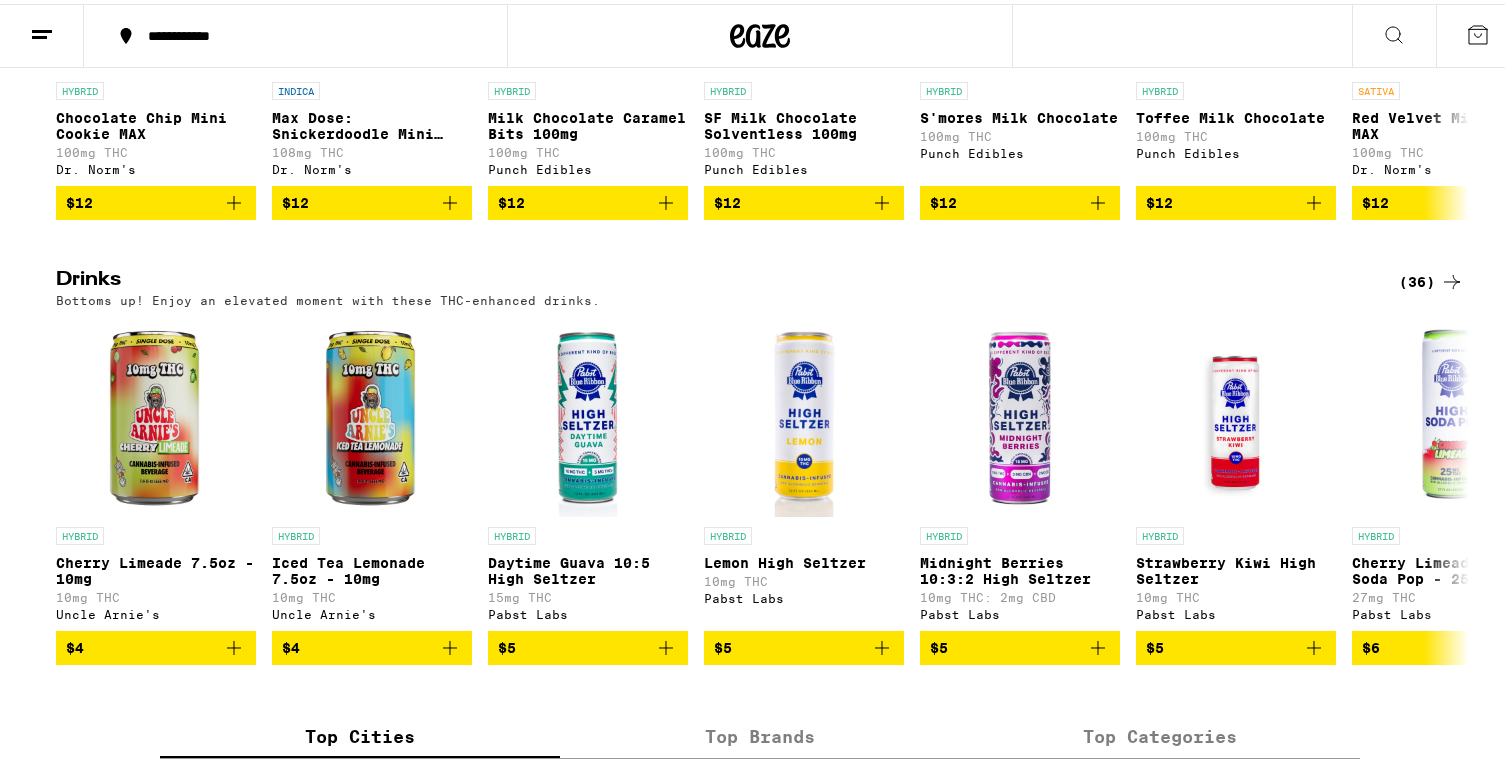 click on "(36)" at bounding box center [1431, 278] 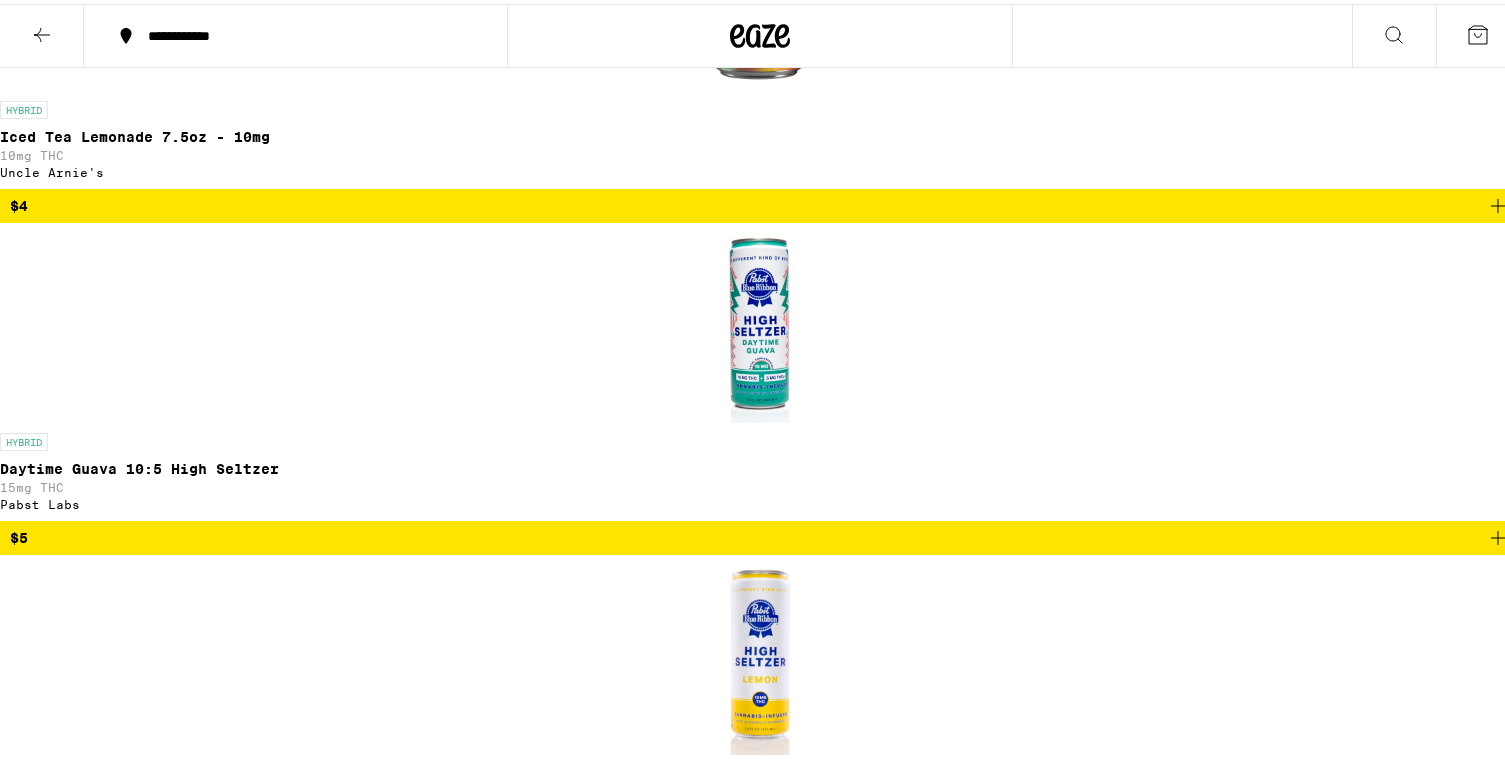scroll, scrollTop: 0, scrollLeft: 0, axis: both 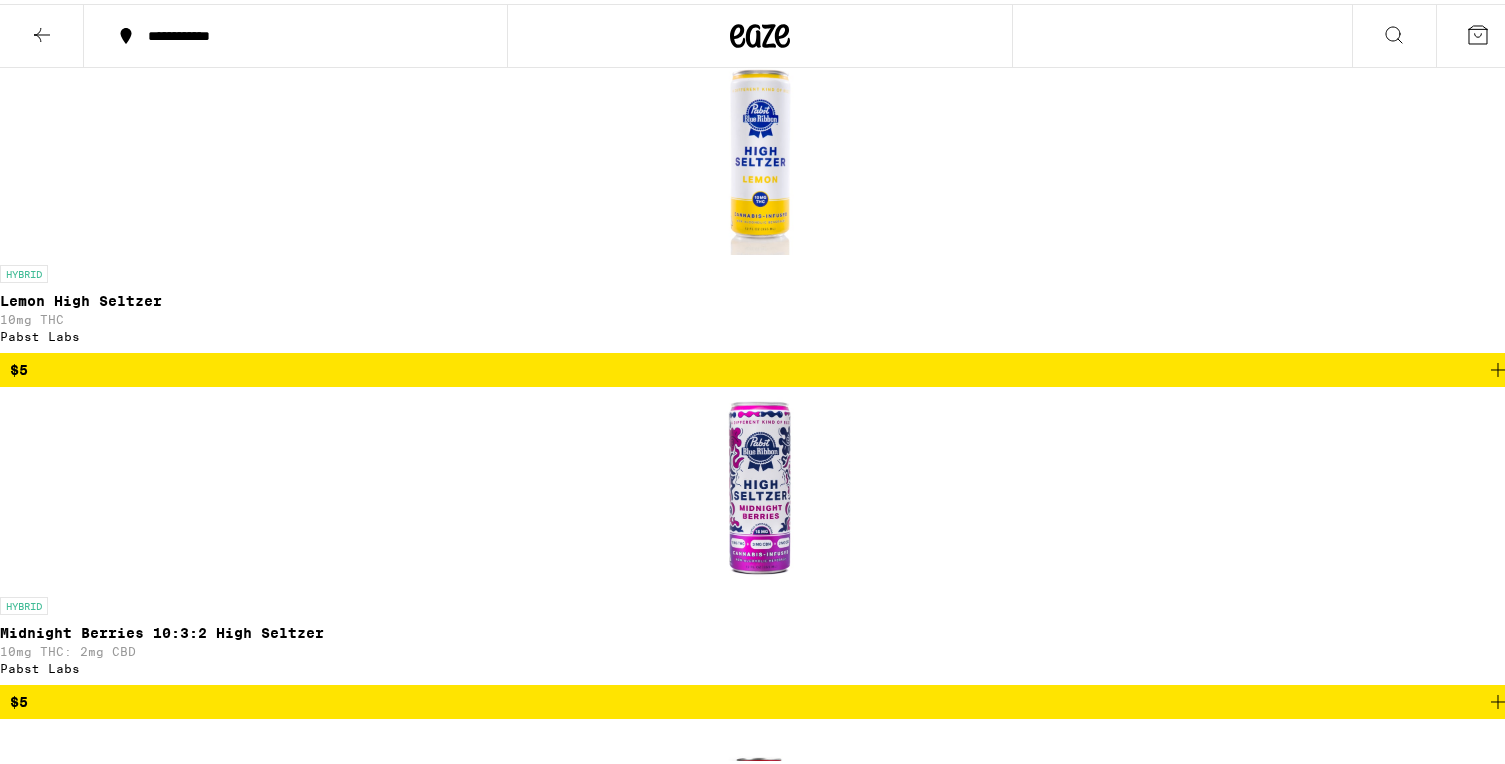 click on "$8" at bounding box center [760, 5346] 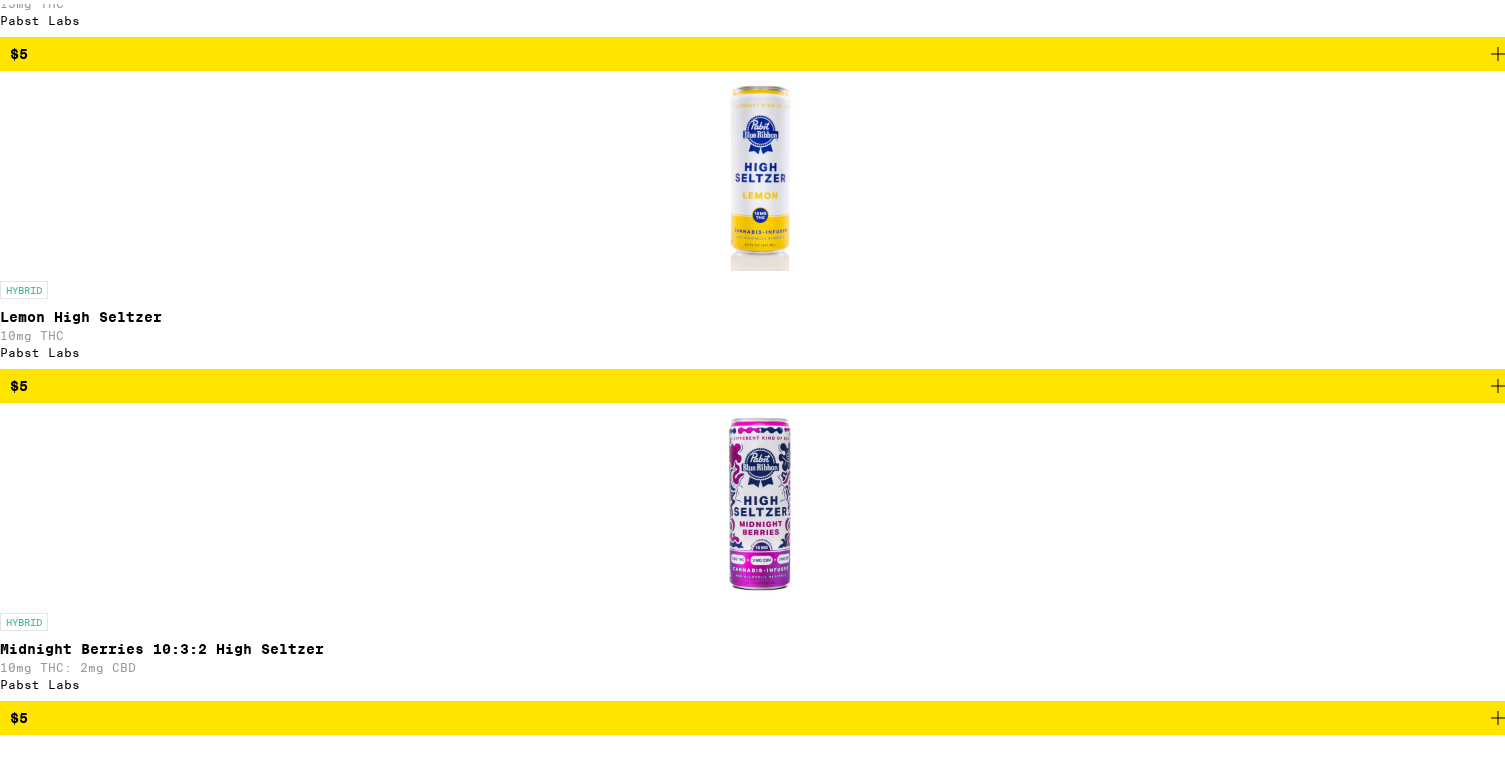 scroll, scrollTop: 1464, scrollLeft: 0, axis: vertical 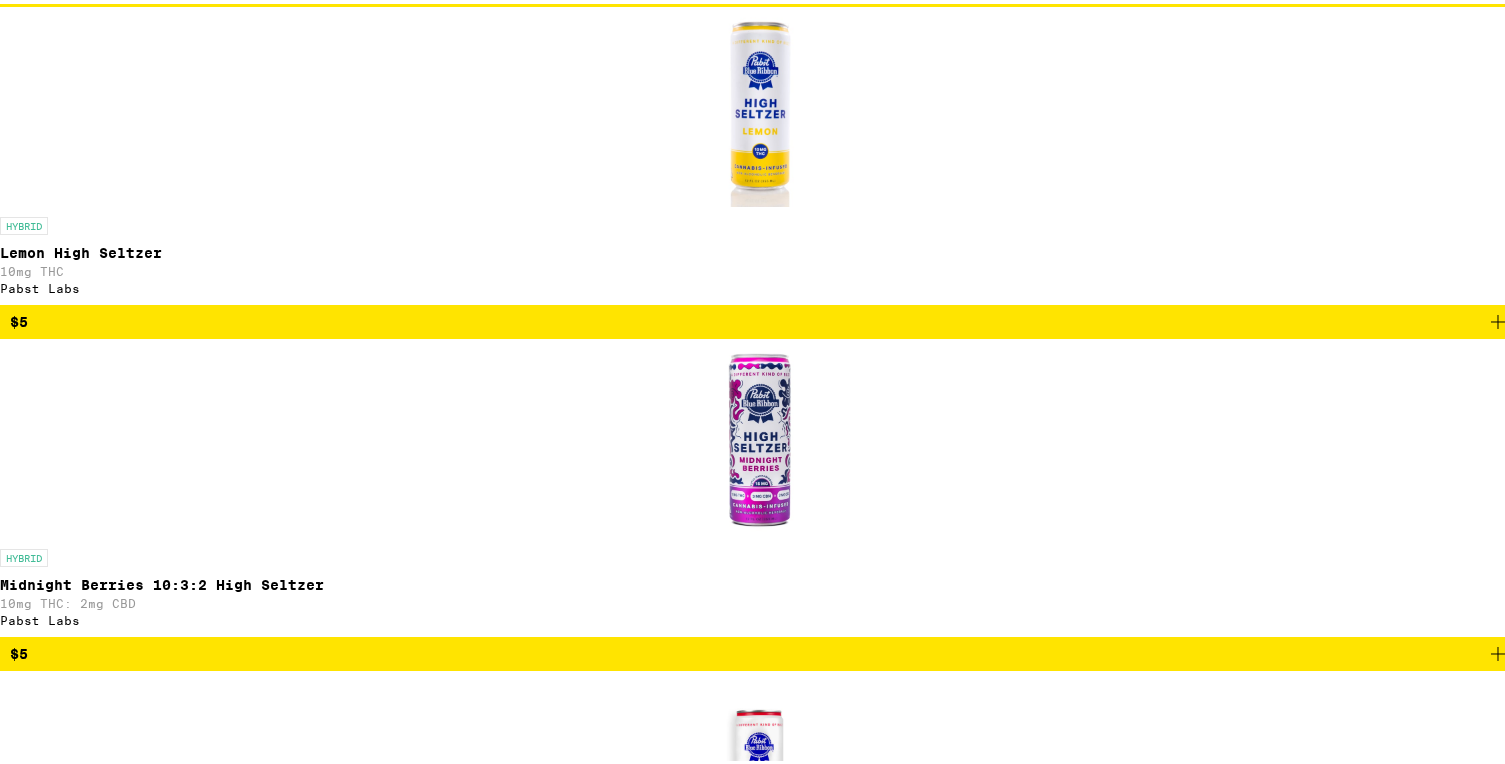 click on "$8" at bounding box center (760, 4634) 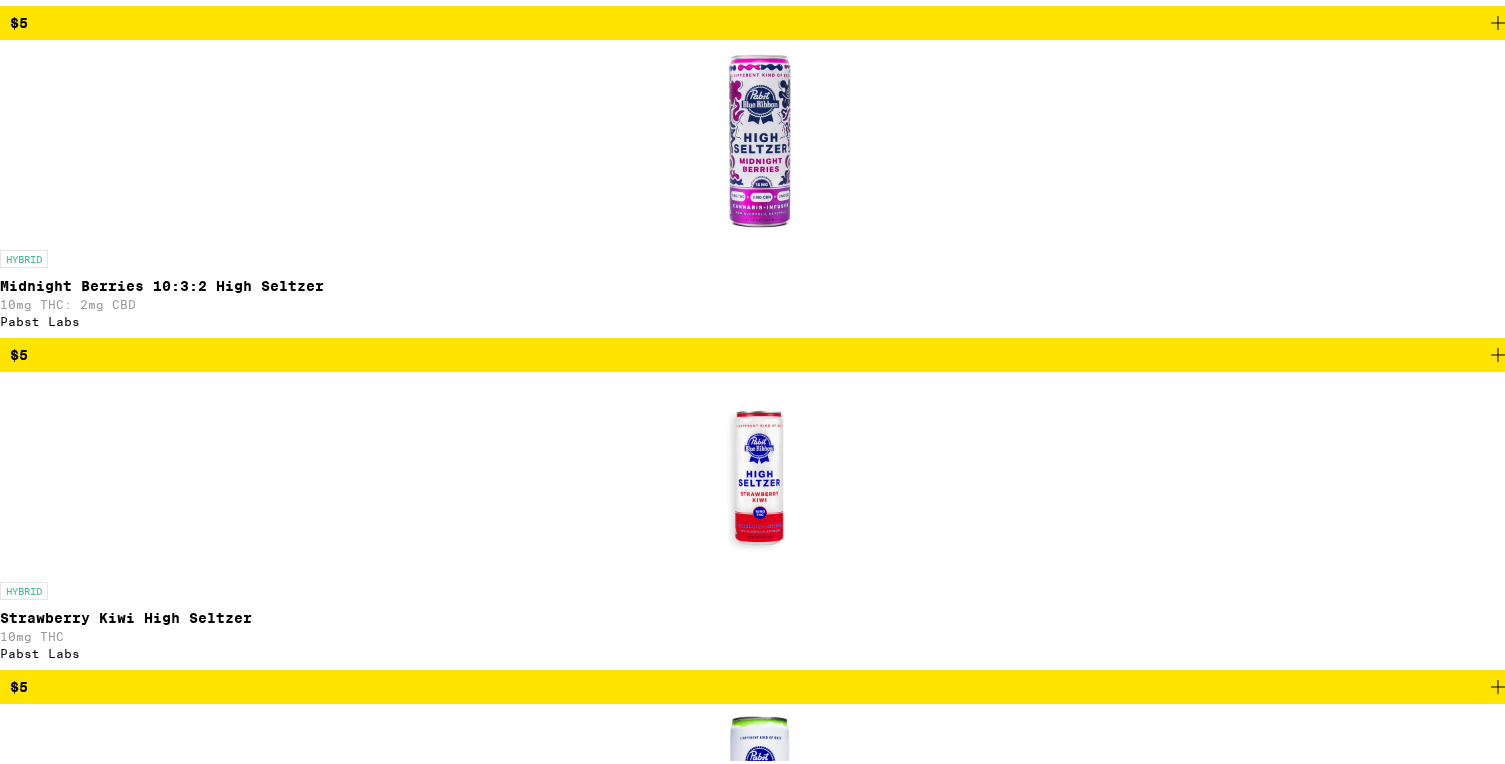 scroll, scrollTop: 1764, scrollLeft: 0, axis: vertical 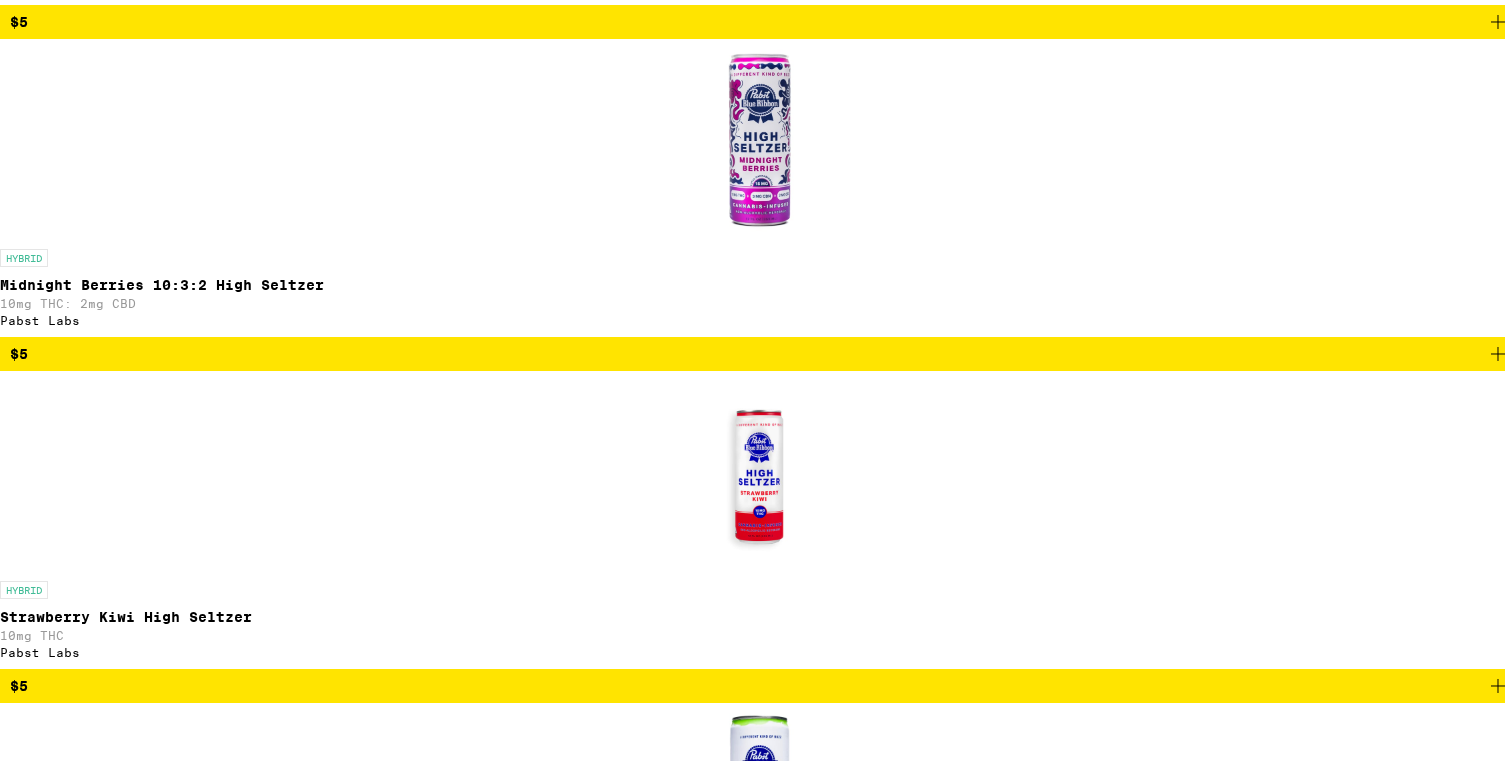 click on "$9" at bounding box center [760, 6738] 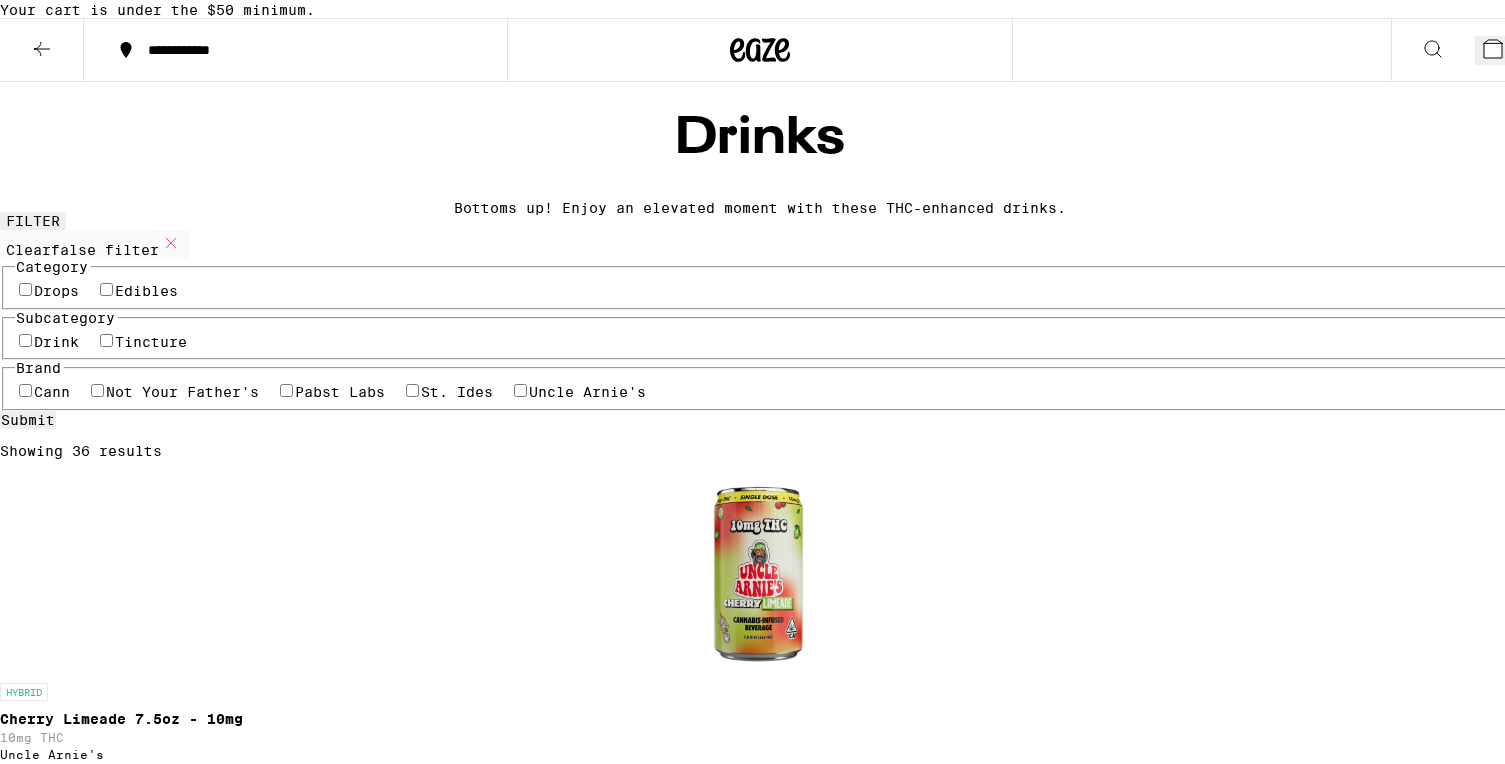 scroll, scrollTop: 0, scrollLeft: 0, axis: both 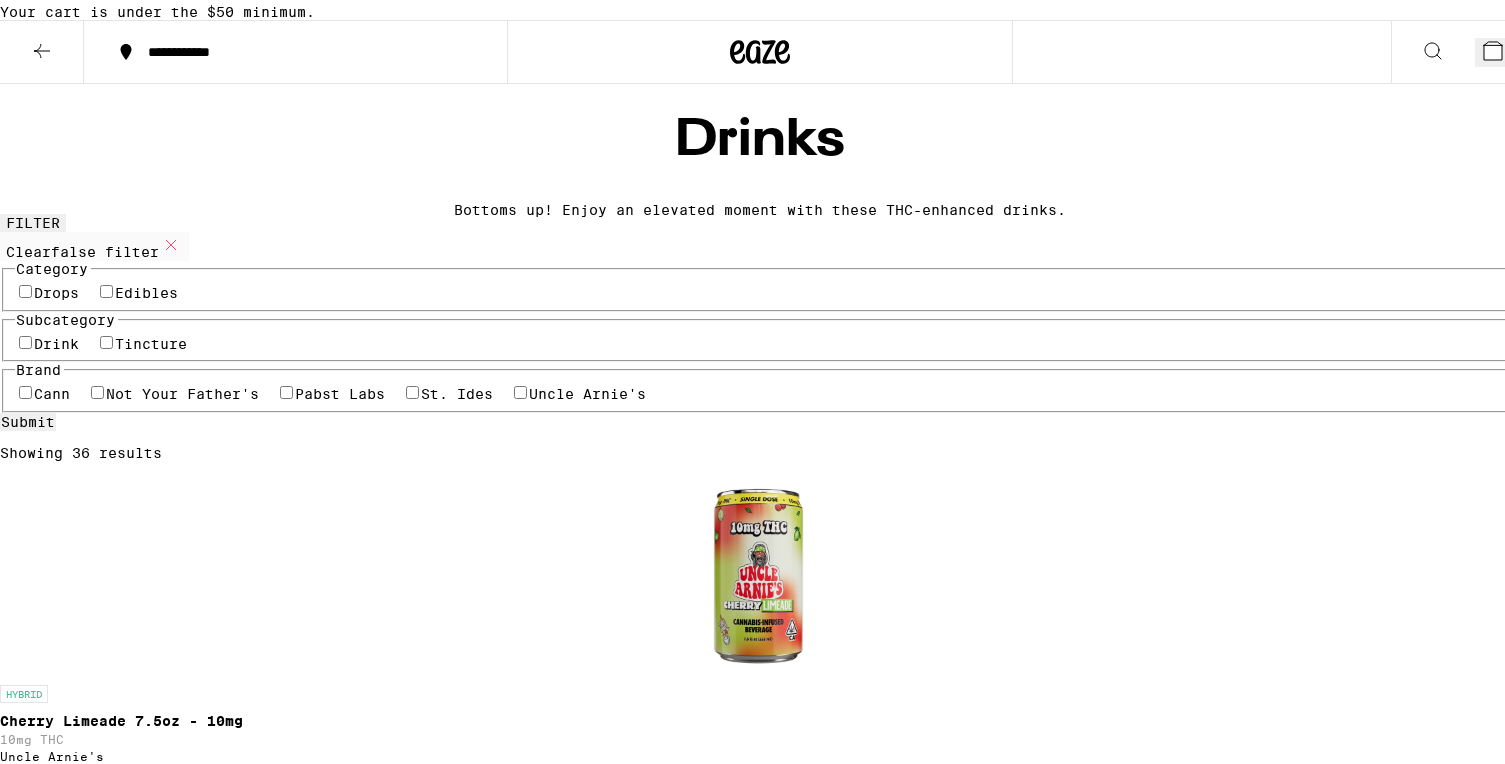 click on "**********" at bounding box center (295, 48) 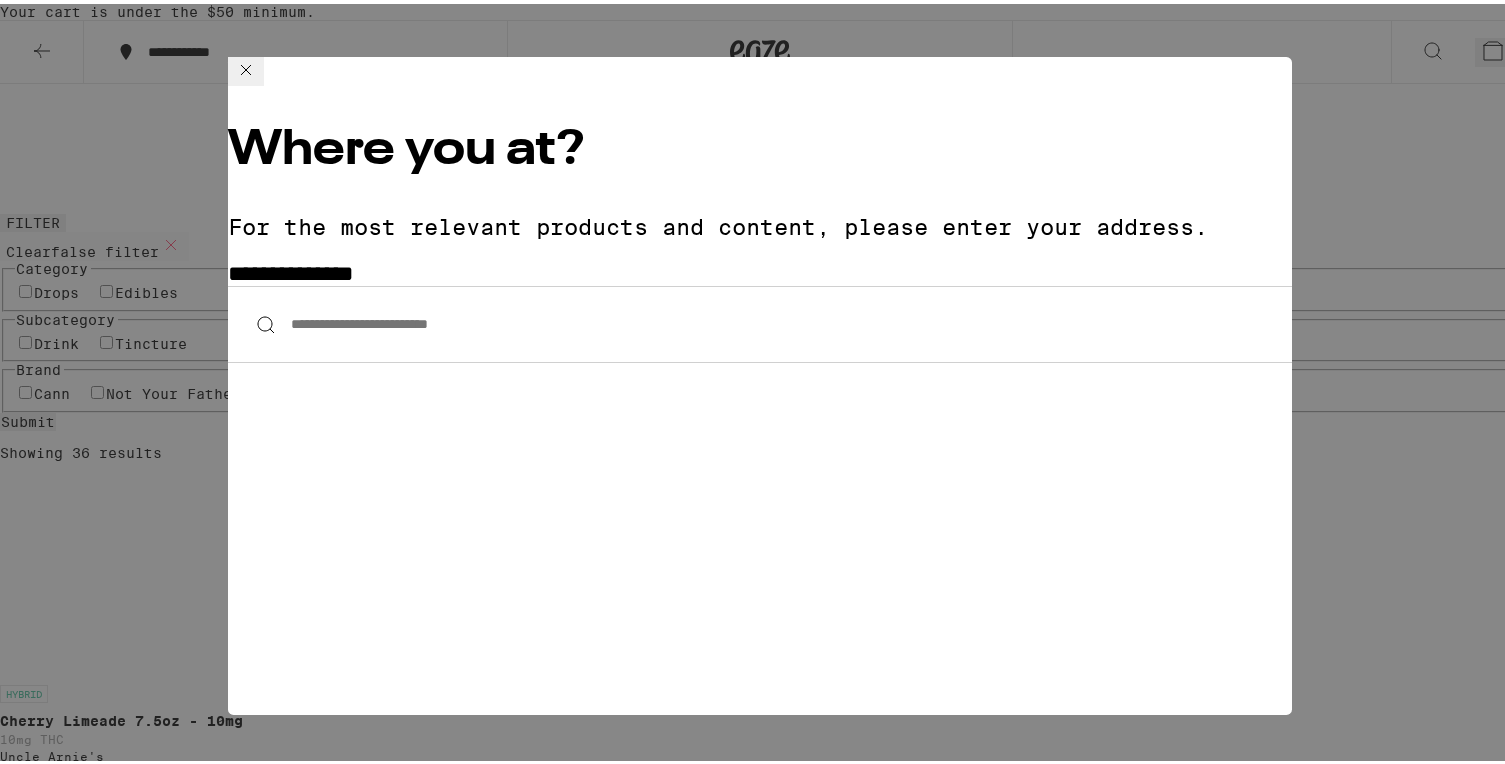 click on "**********" at bounding box center [760, 382] 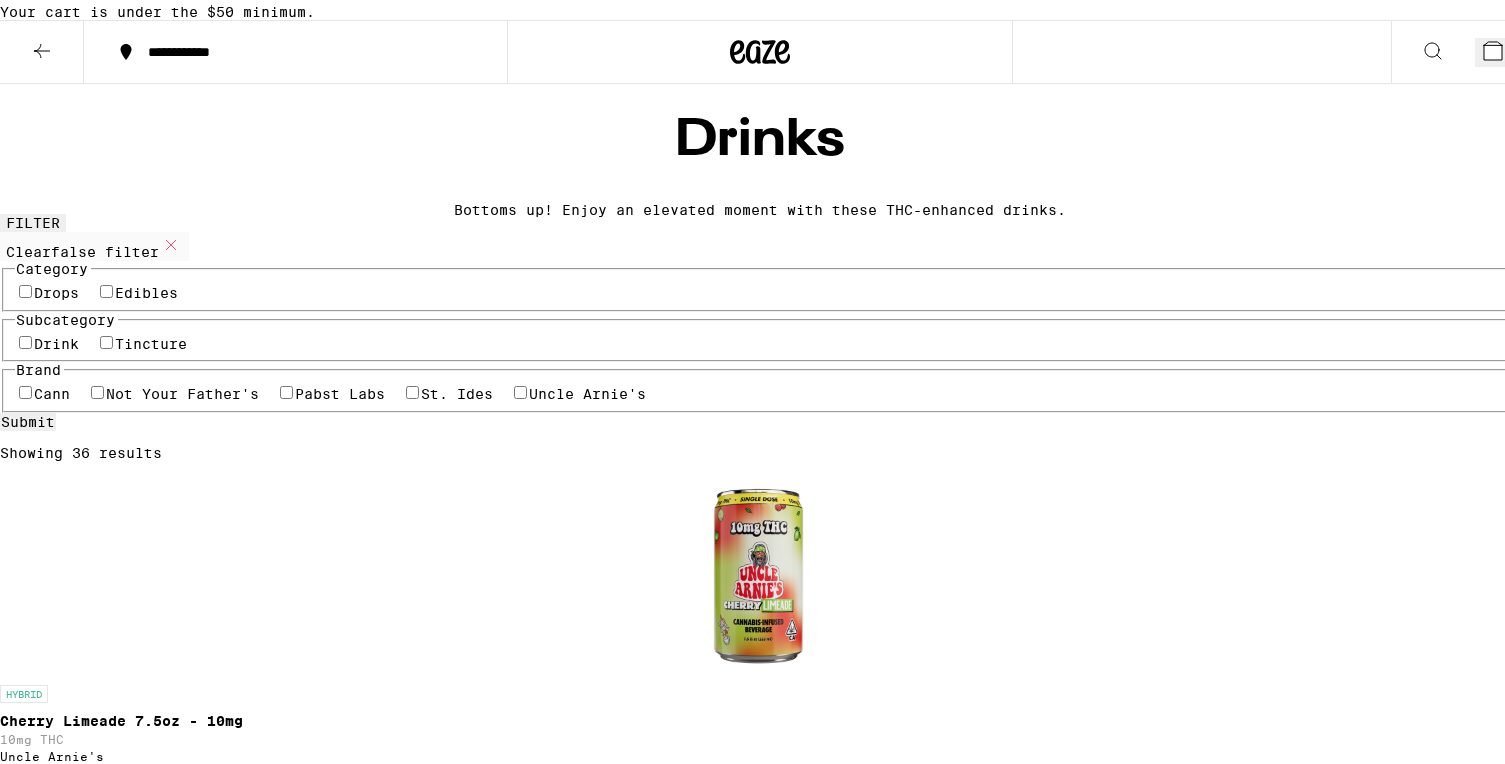 click 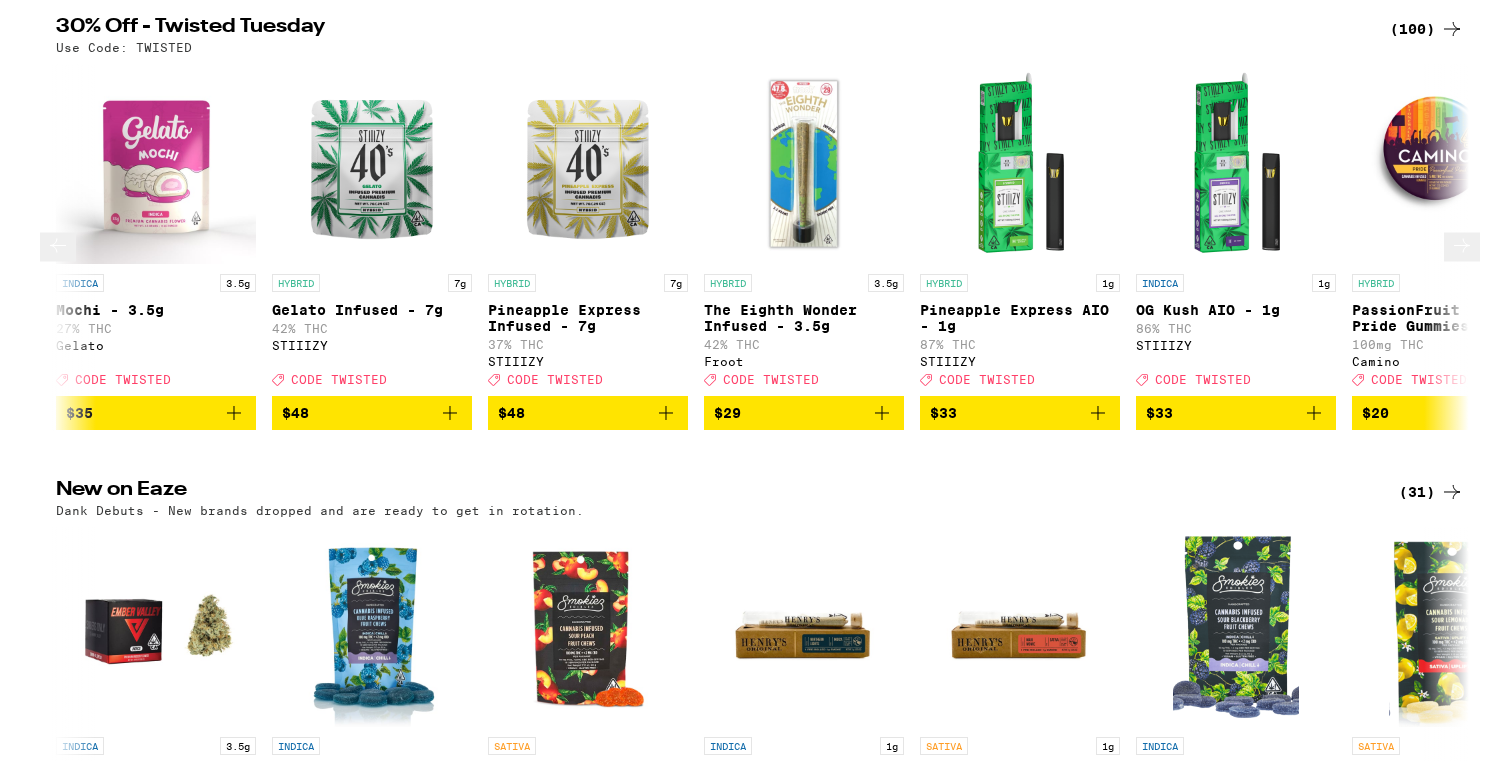 scroll, scrollTop: 0, scrollLeft: 0, axis: both 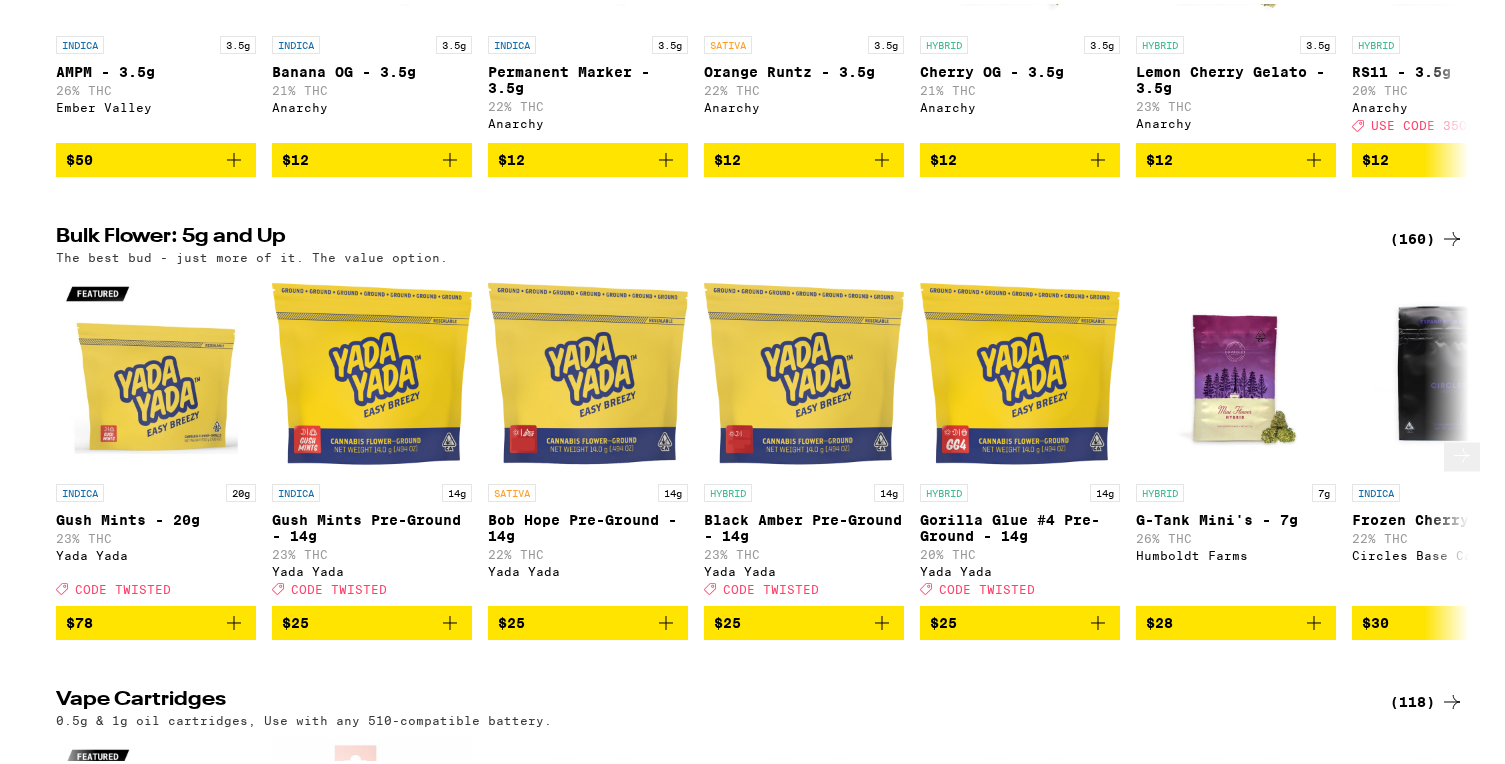 click on "$25" at bounding box center (1020, 619) 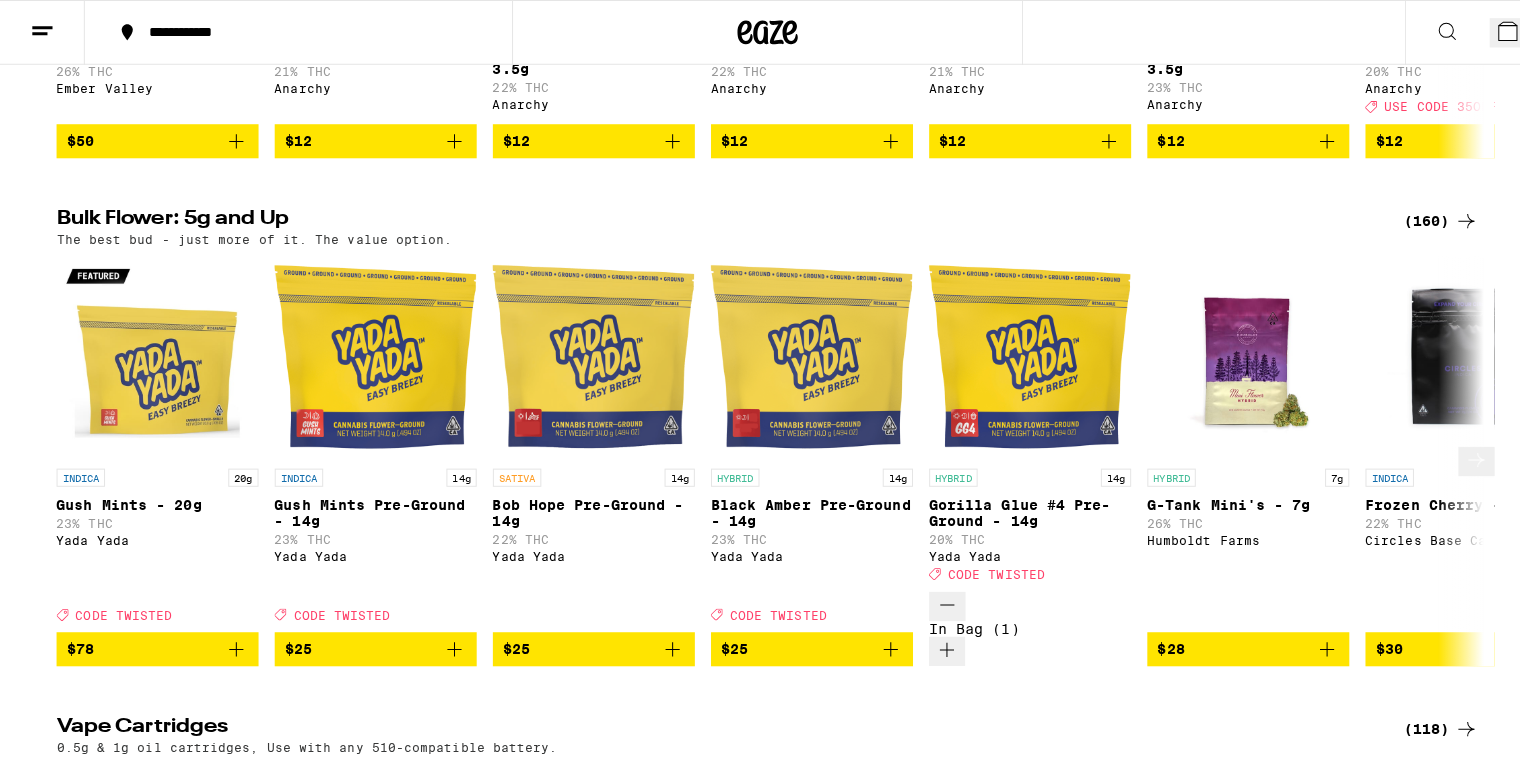 scroll, scrollTop: 1436, scrollLeft: 0, axis: vertical 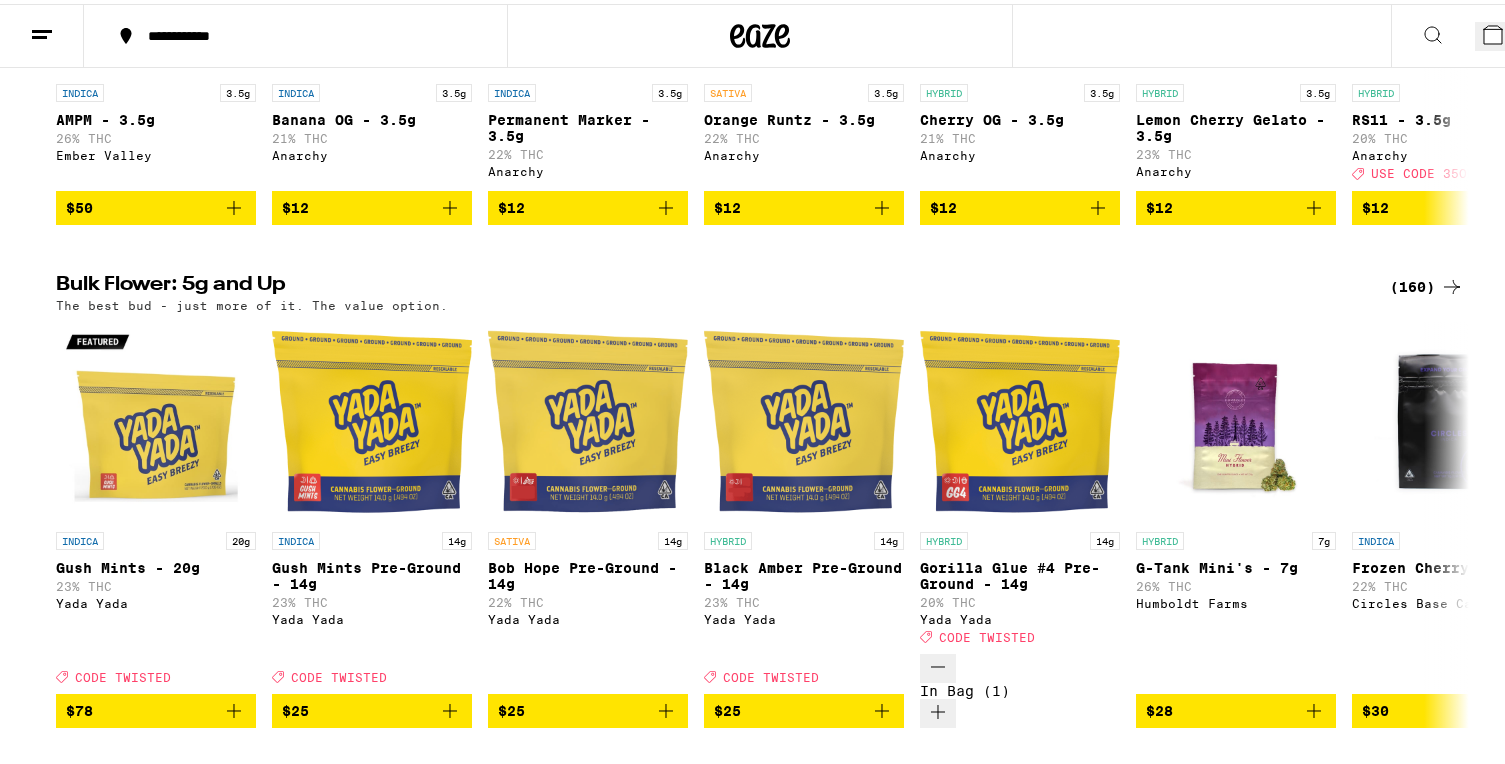 click 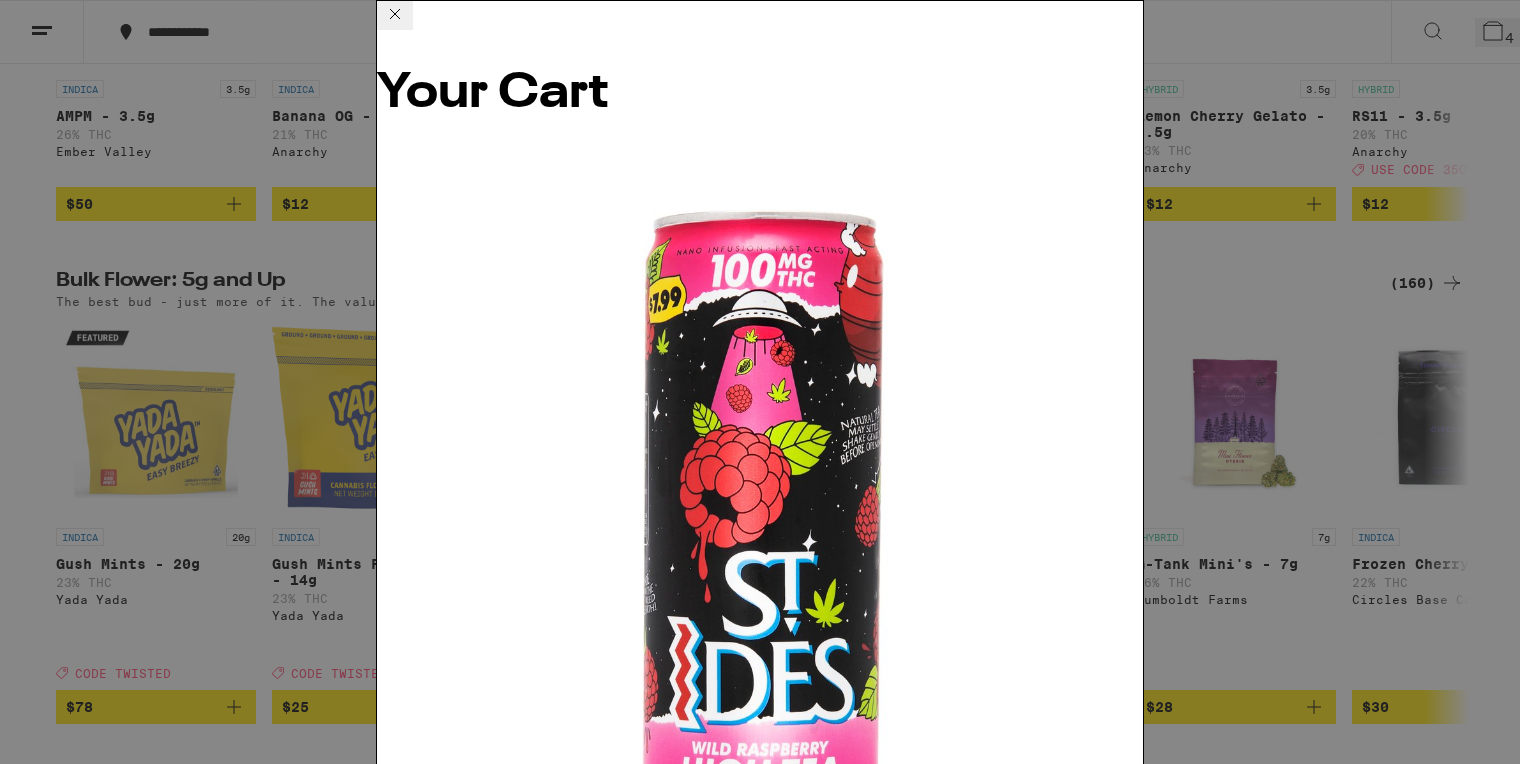 scroll, scrollTop: 0, scrollLeft: 0, axis: both 